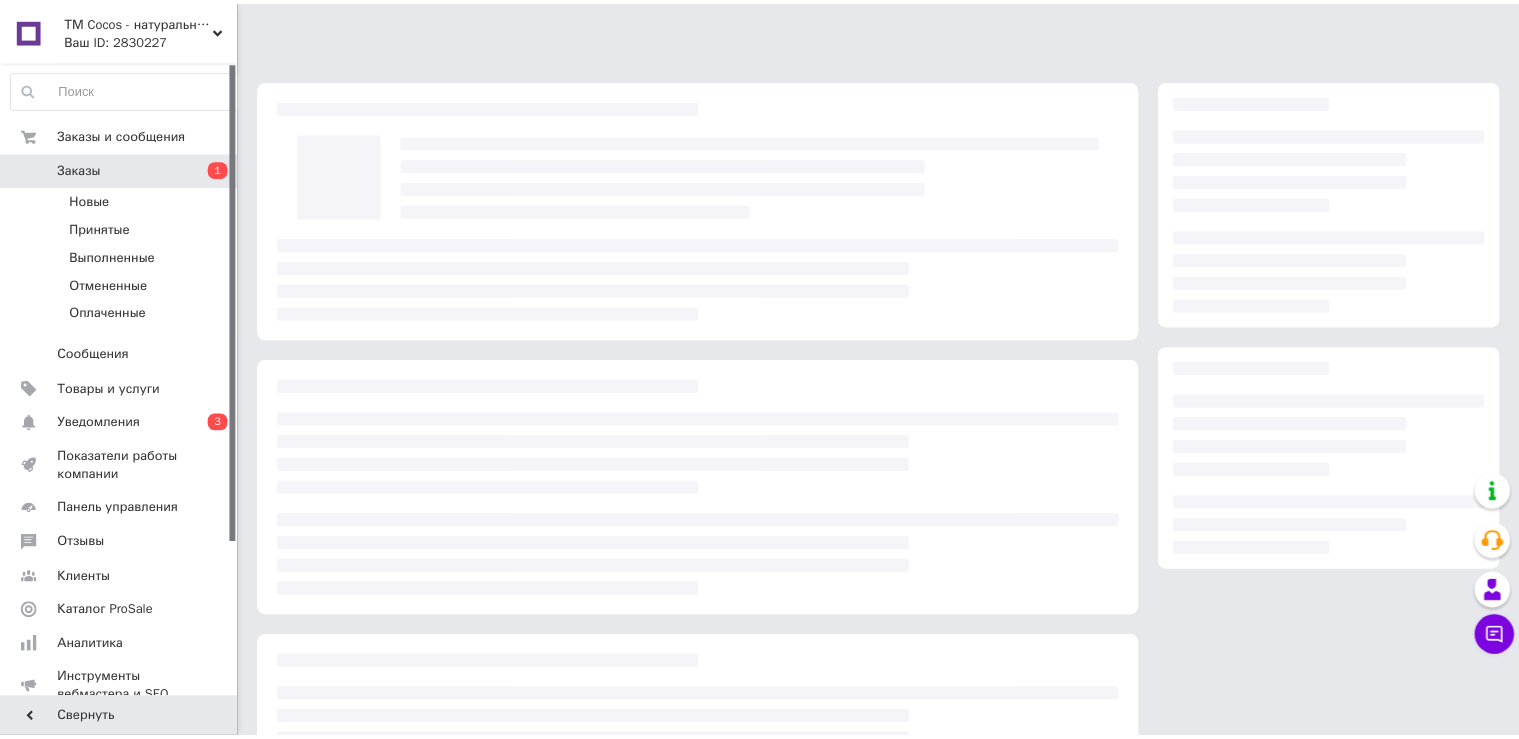 scroll, scrollTop: 0, scrollLeft: 0, axis: both 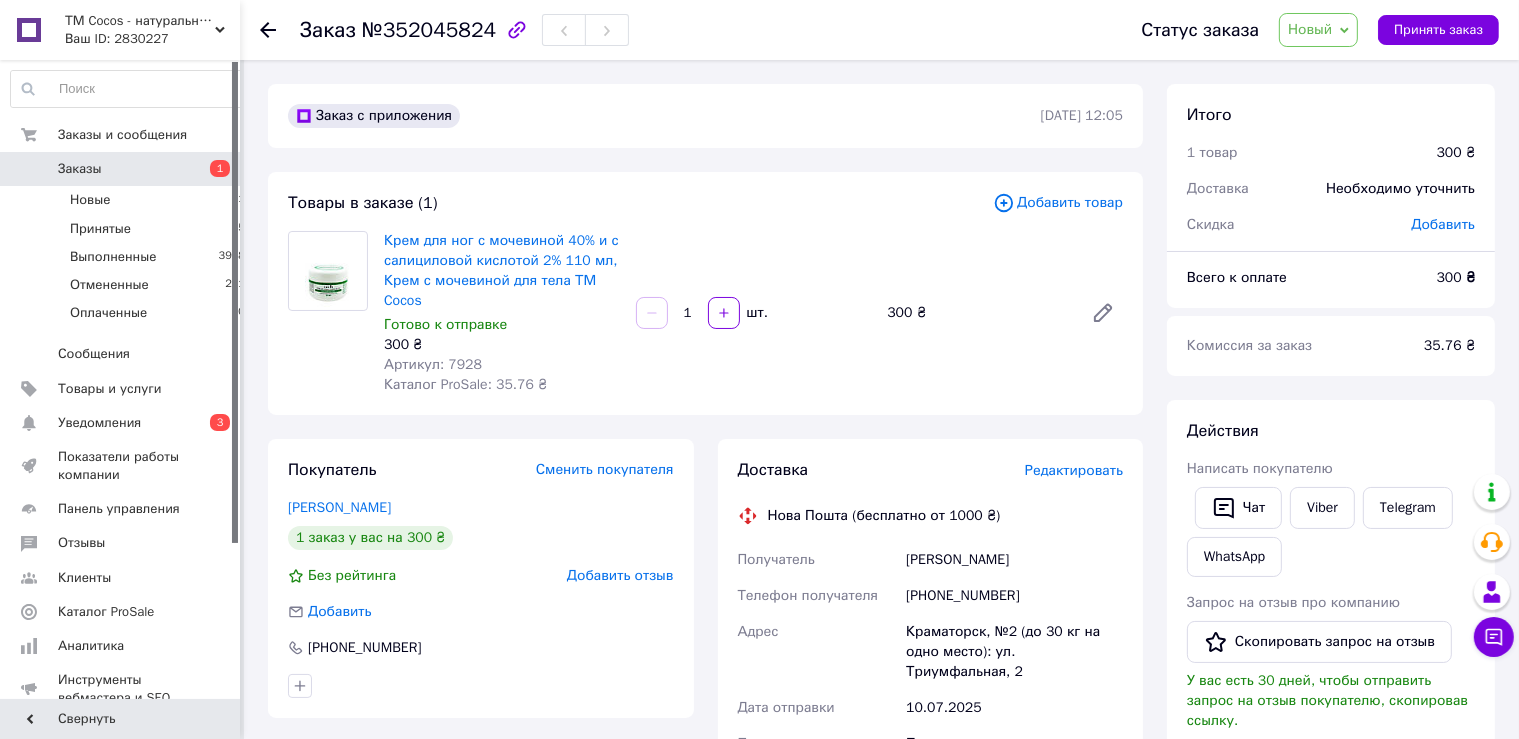click on "Новый" at bounding box center (1310, 29) 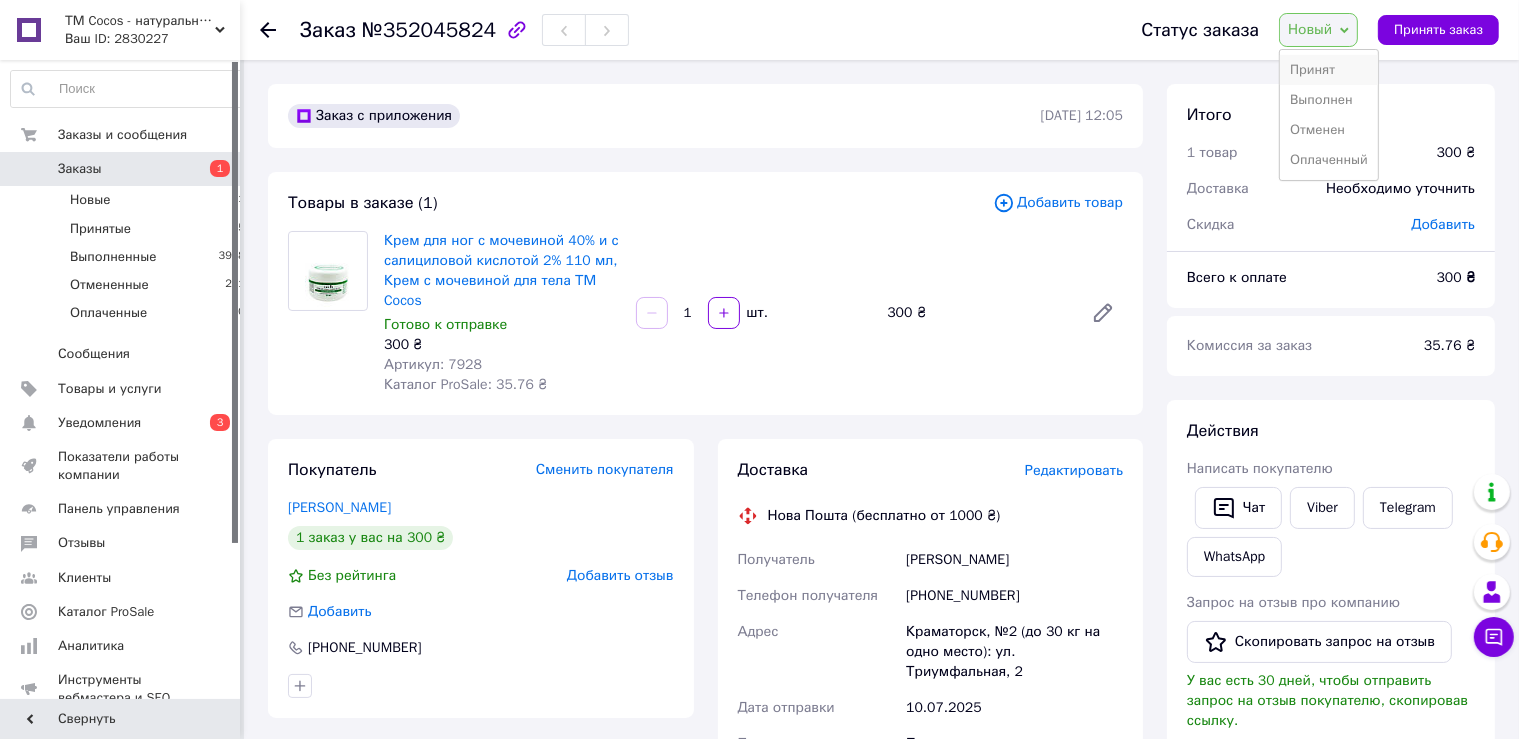 click on "Принят" at bounding box center [1329, 70] 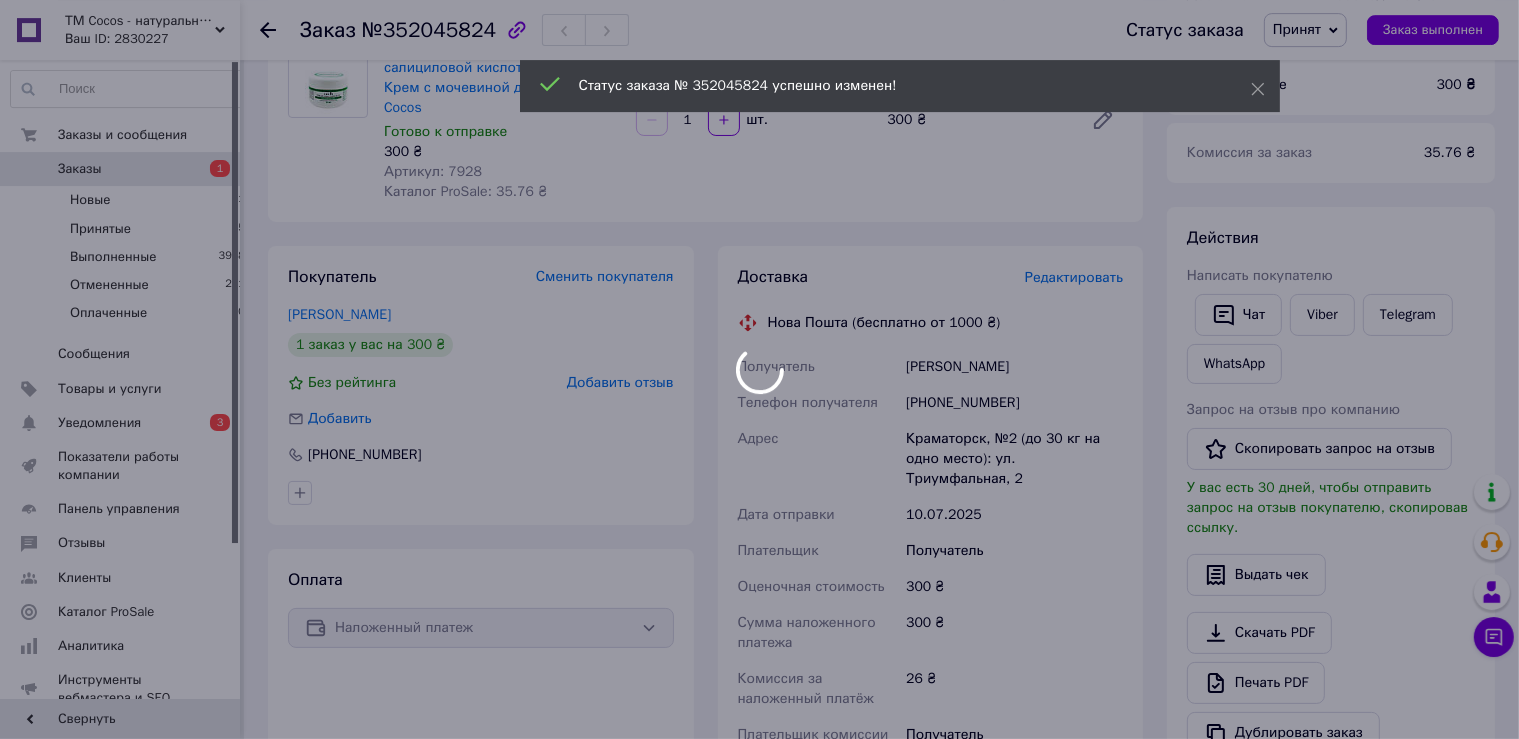 scroll, scrollTop: 211, scrollLeft: 0, axis: vertical 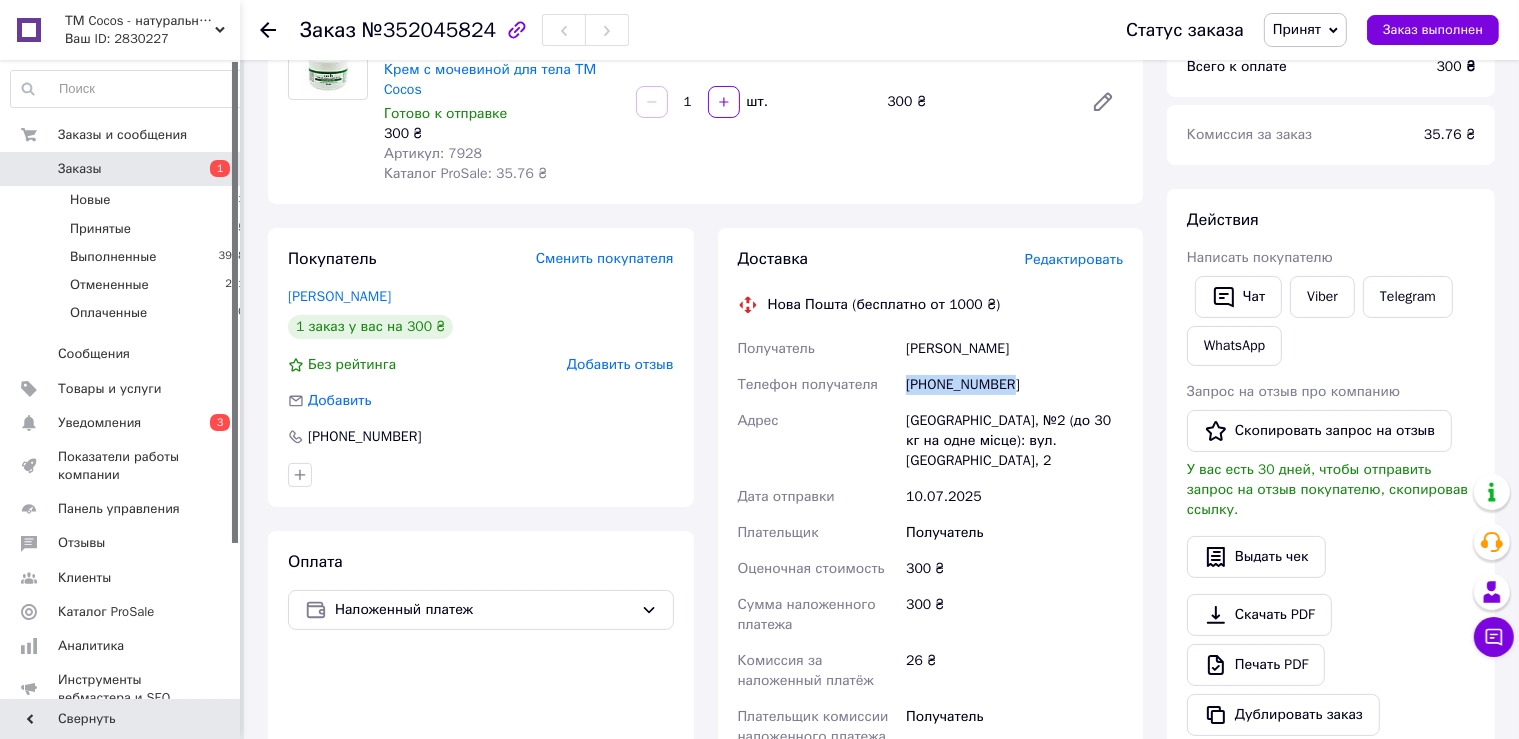 drag, startPoint x: 1018, startPoint y: 386, endPoint x: 880, endPoint y: 407, distance: 139.58868 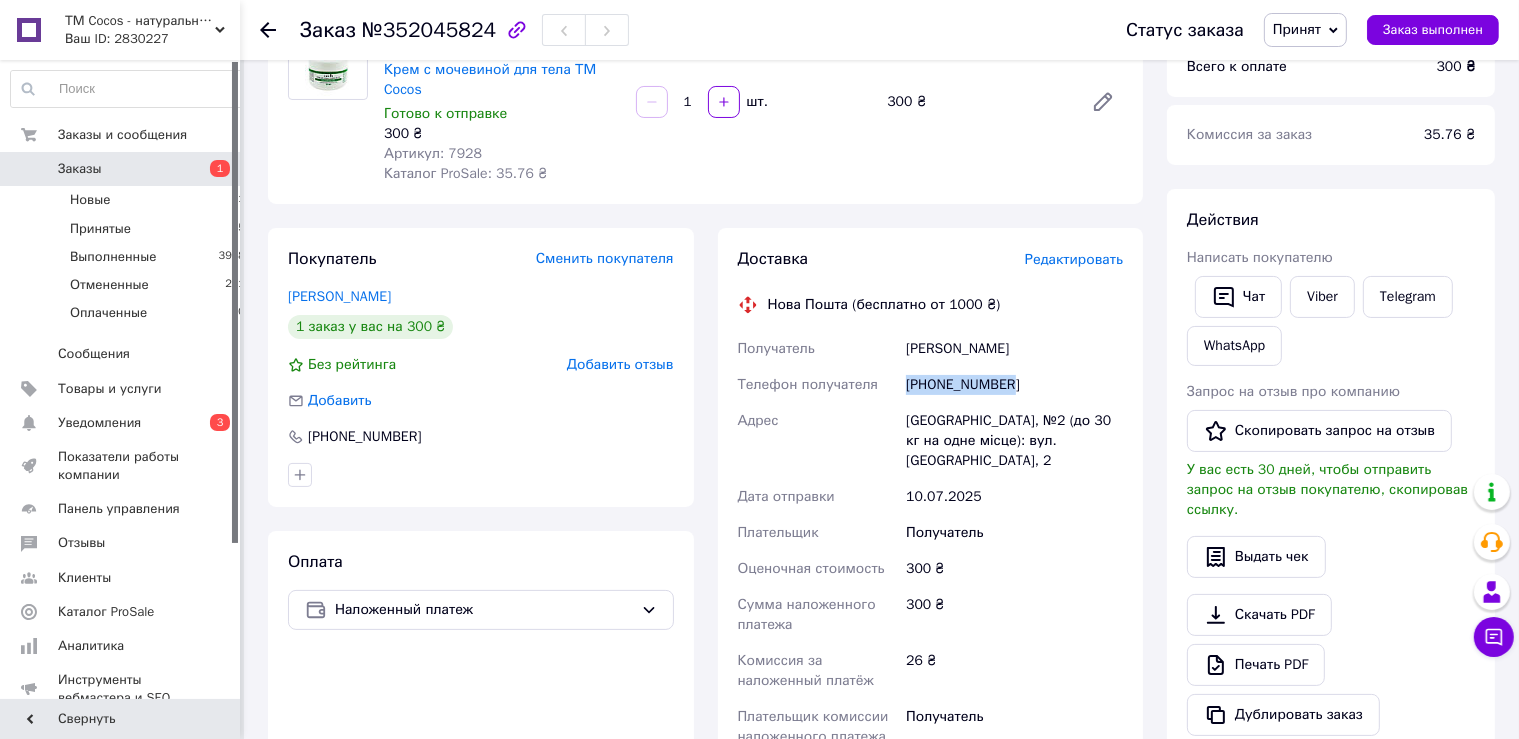 copy on "[PHONE_NUMBER]" 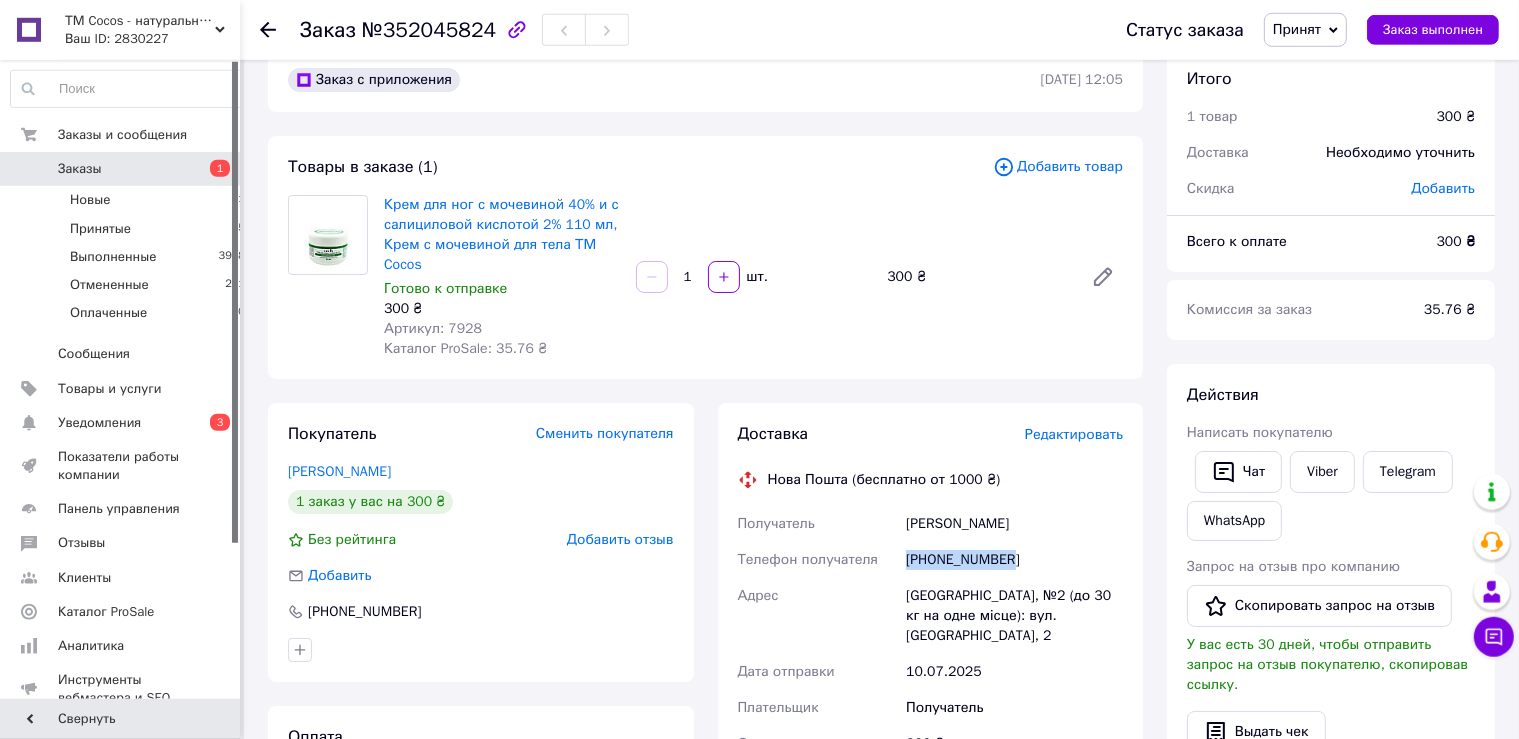 scroll, scrollTop: 0, scrollLeft: 0, axis: both 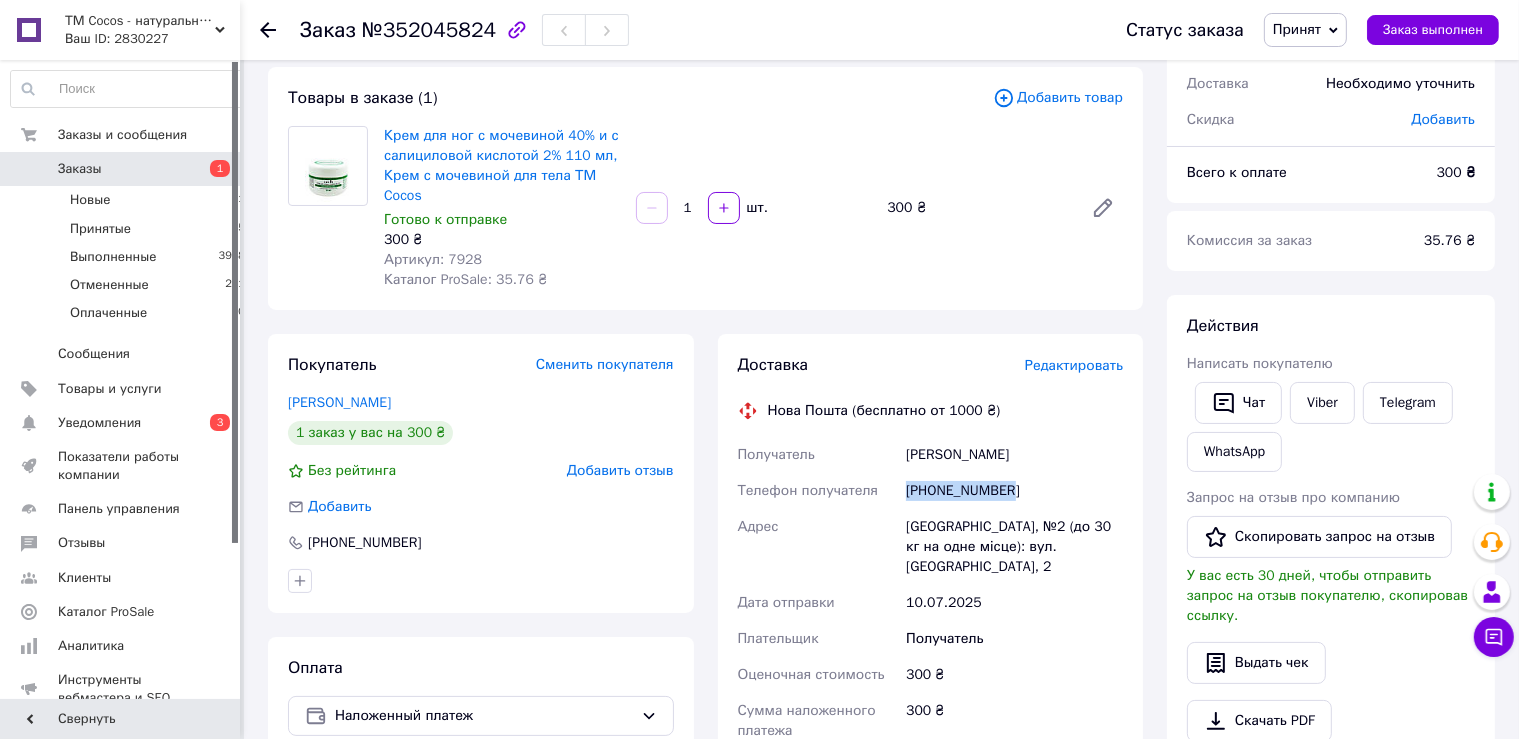 drag, startPoint x: 908, startPoint y: 454, endPoint x: 1038, endPoint y: 463, distance: 130.31117 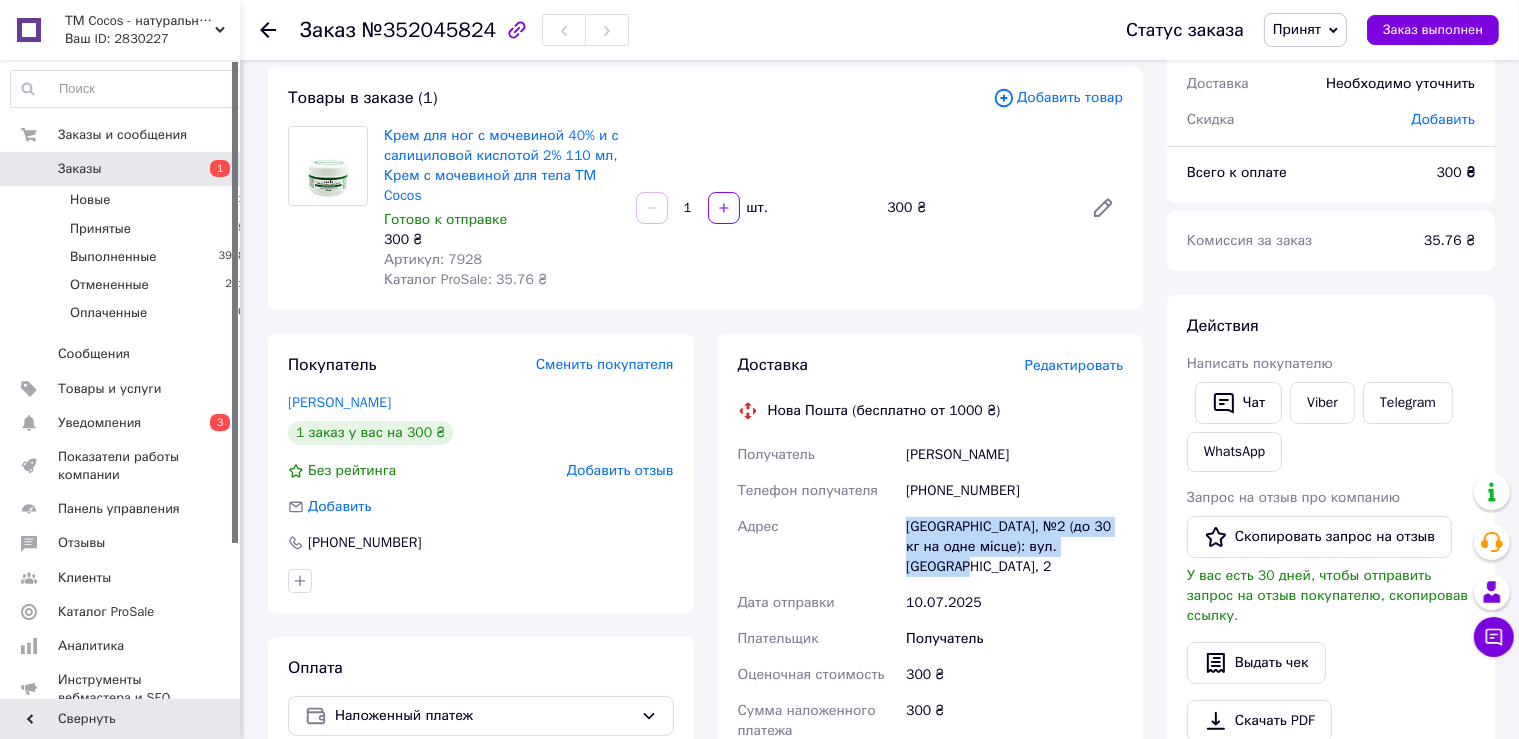 drag, startPoint x: 906, startPoint y: 524, endPoint x: 1115, endPoint y: 537, distance: 209.40392 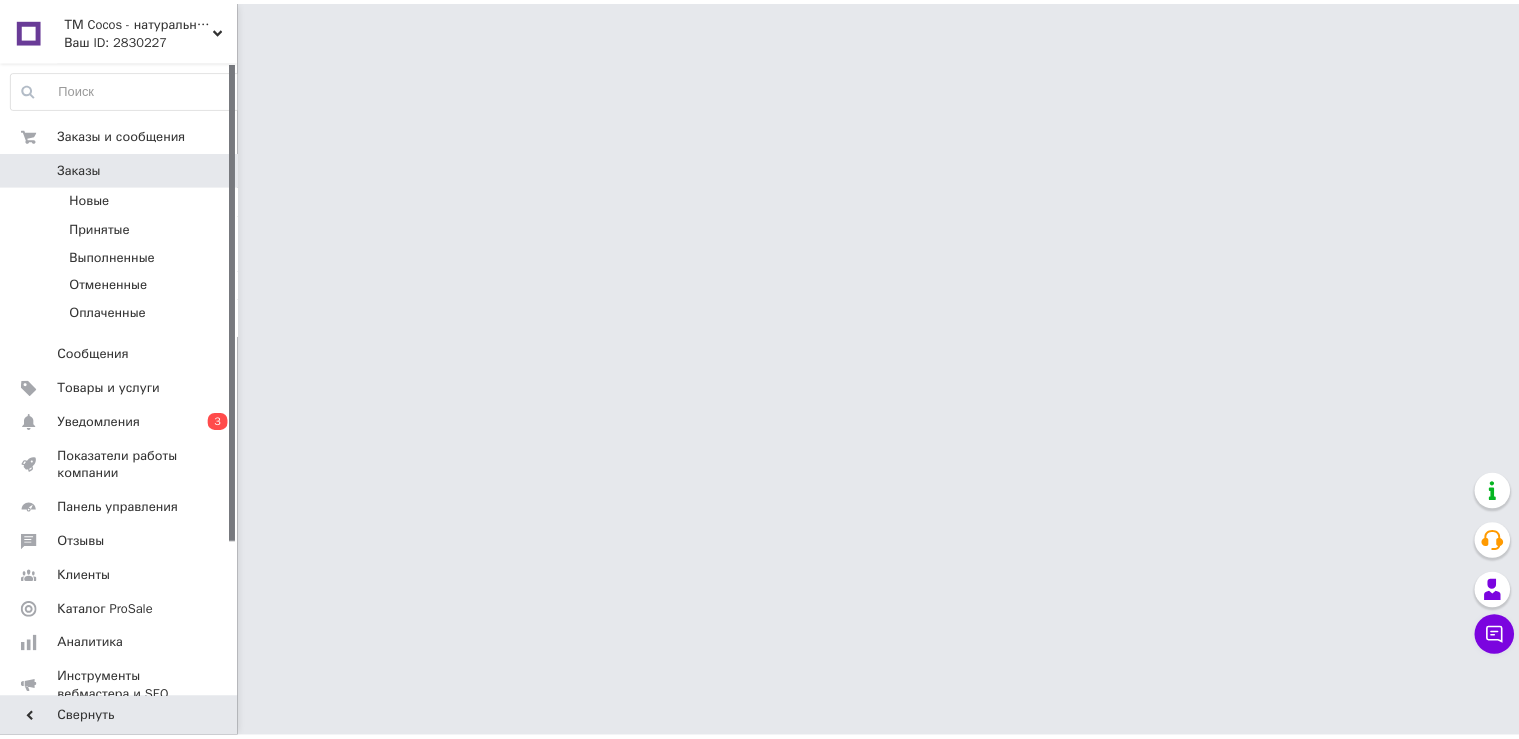 scroll, scrollTop: 0, scrollLeft: 0, axis: both 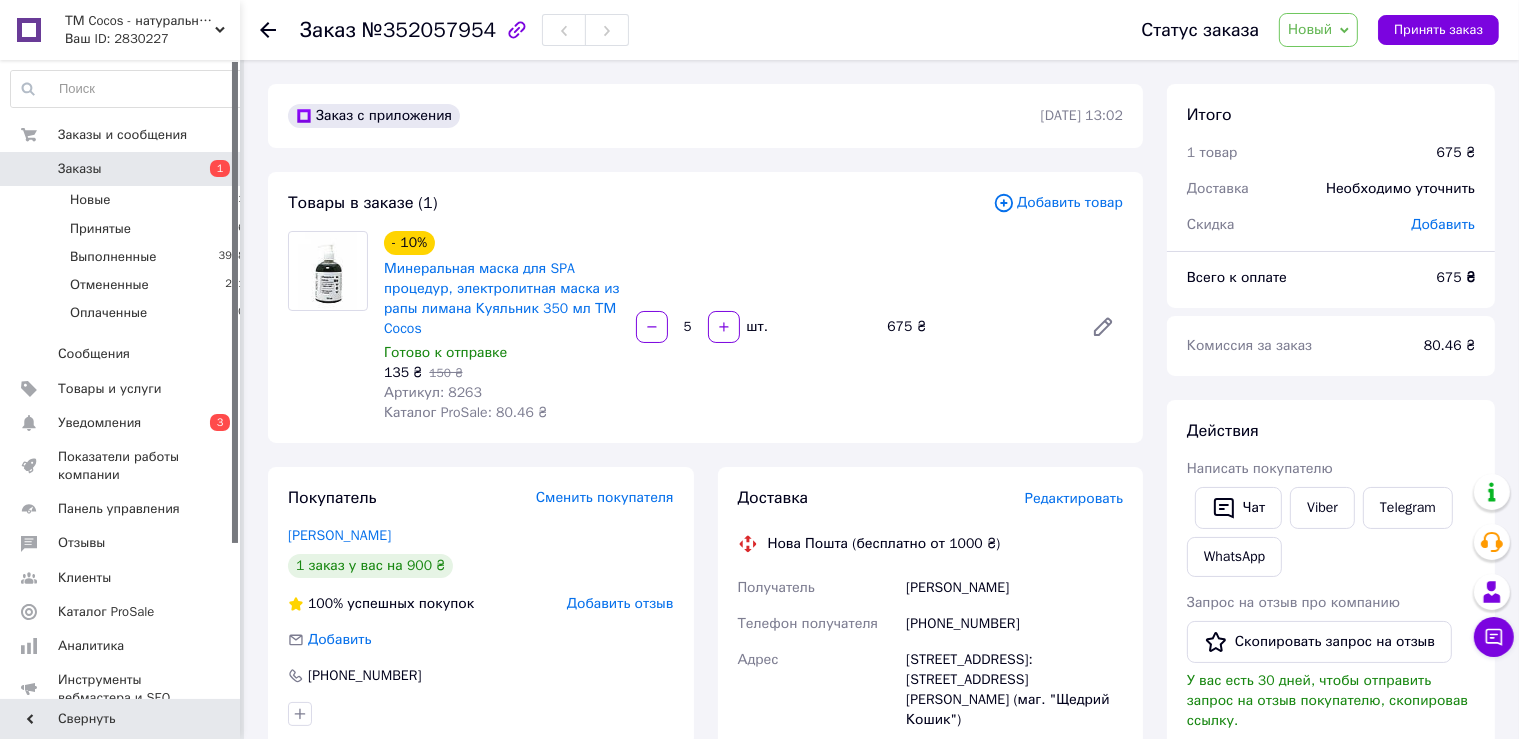 click on "Новый" at bounding box center (1310, 29) 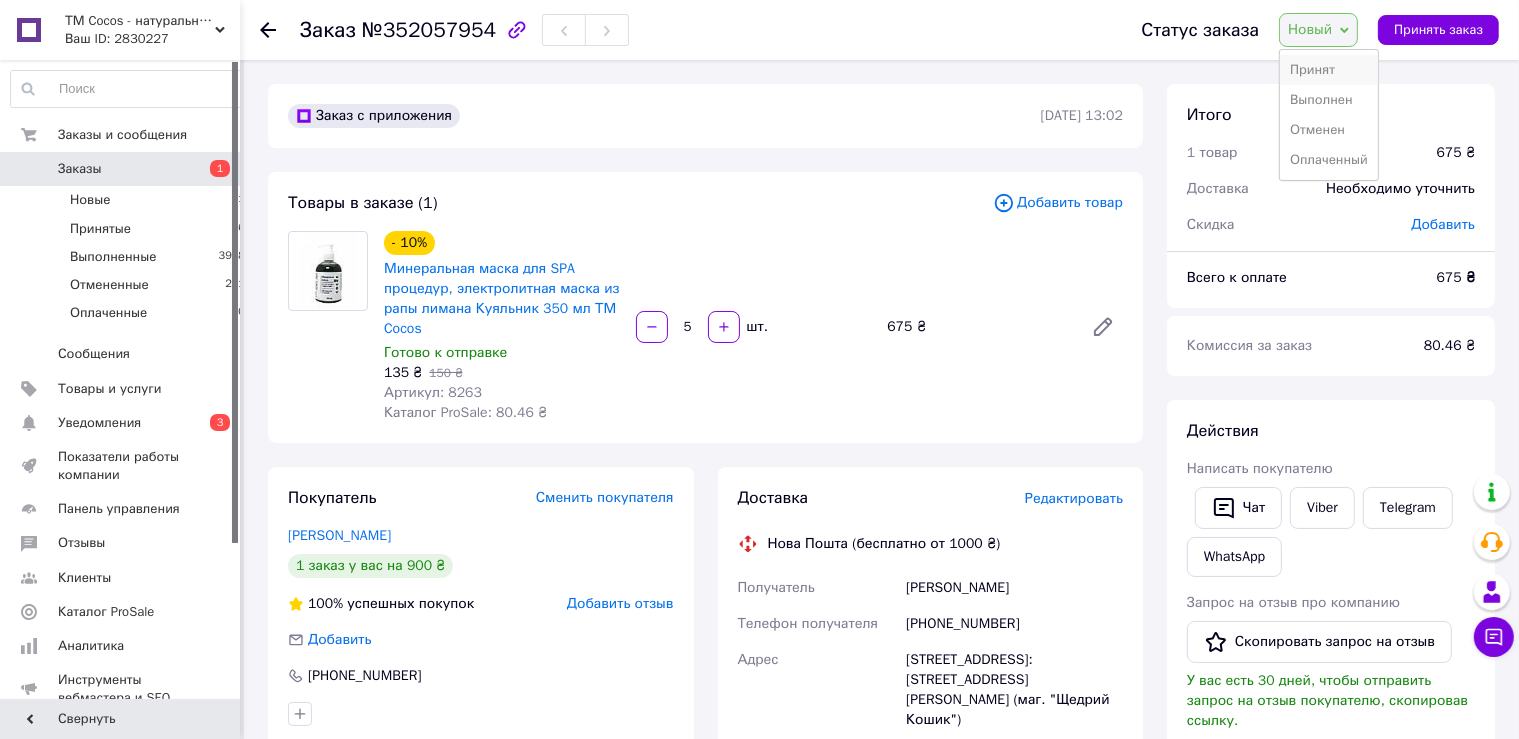 click on "Принят" at bounding box center (1329, 70) 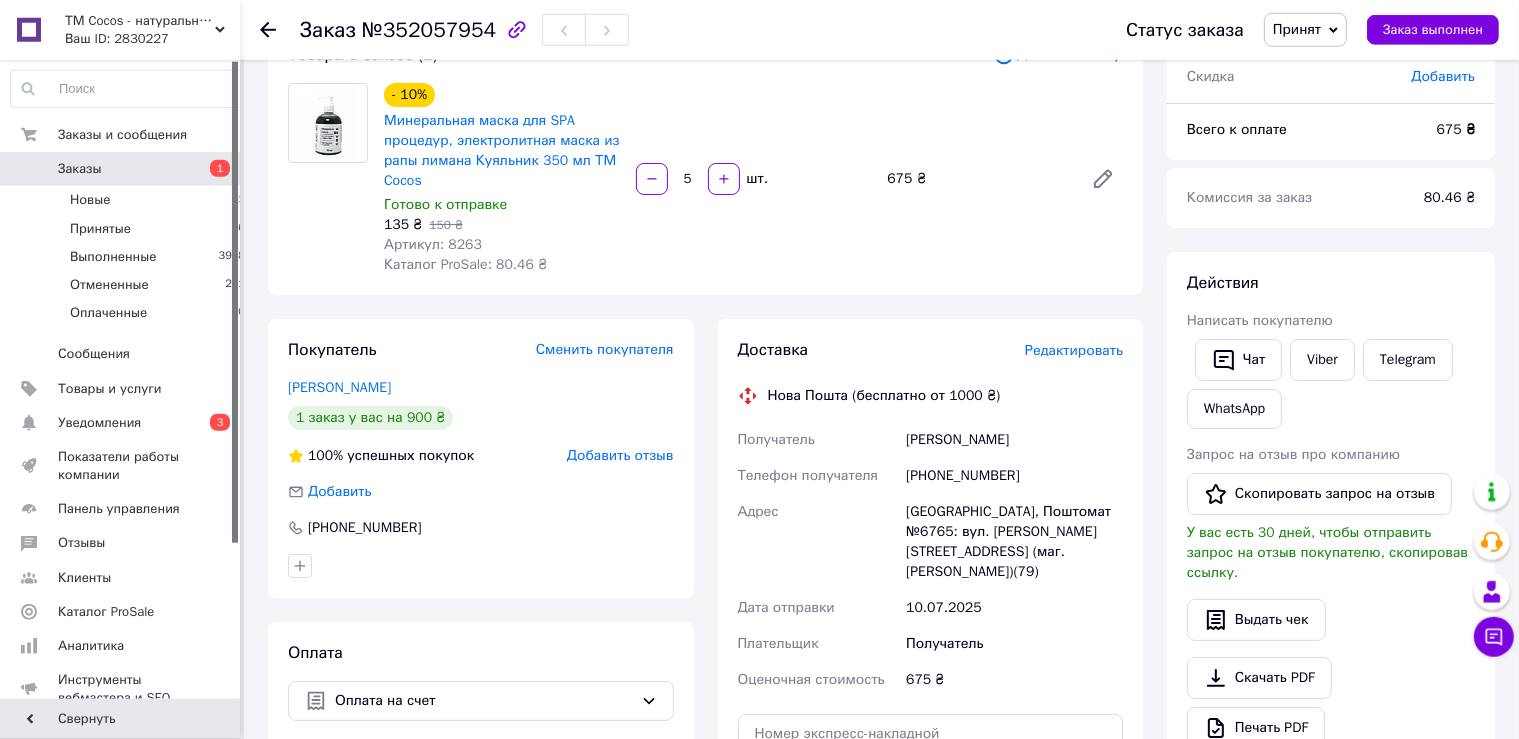 scroll, scrollTop: 105, scrollLeft: 0, axis: vertical 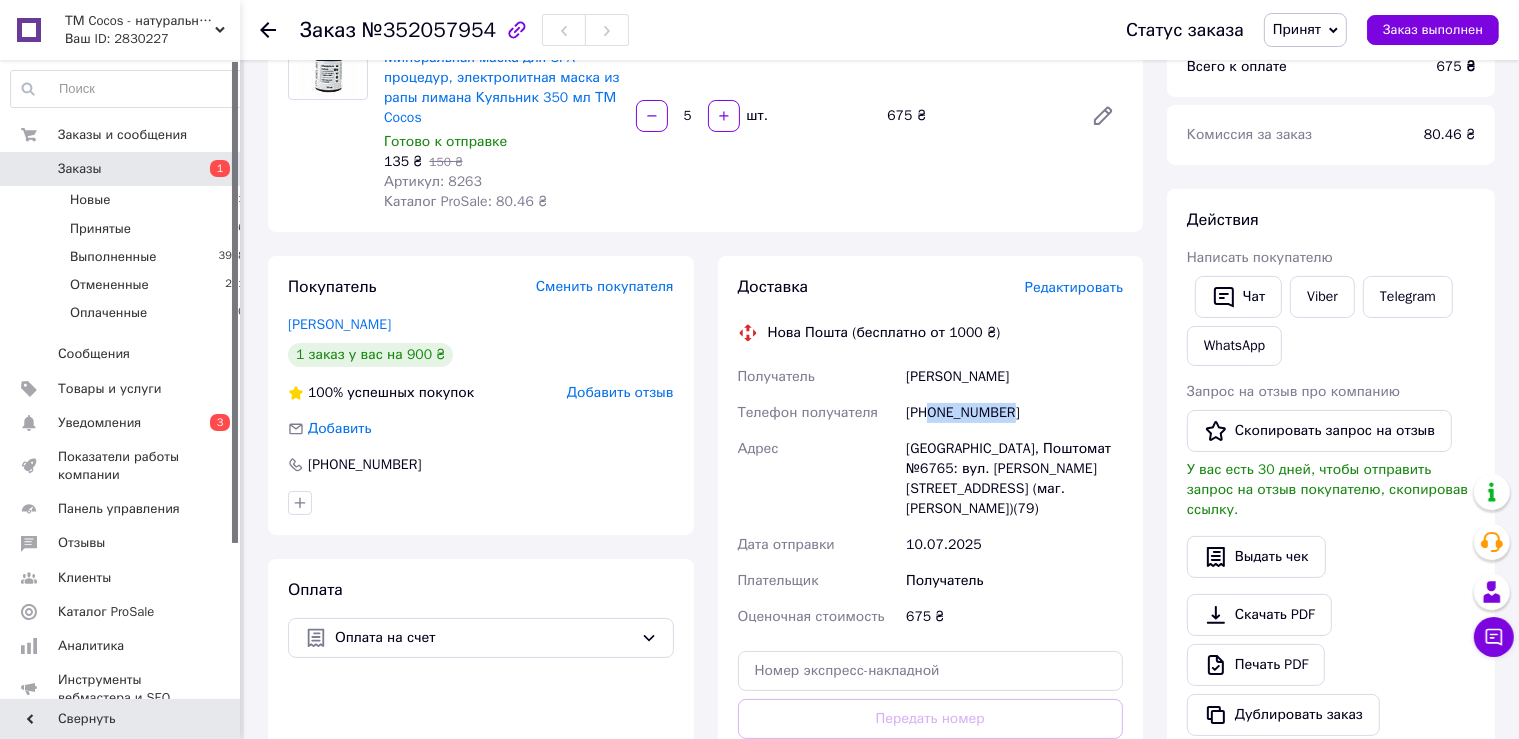 drag, startPoint x: 1014, startPoint y: 412, endPoint x: 930, endPoint y: 430, distance: 85.90693 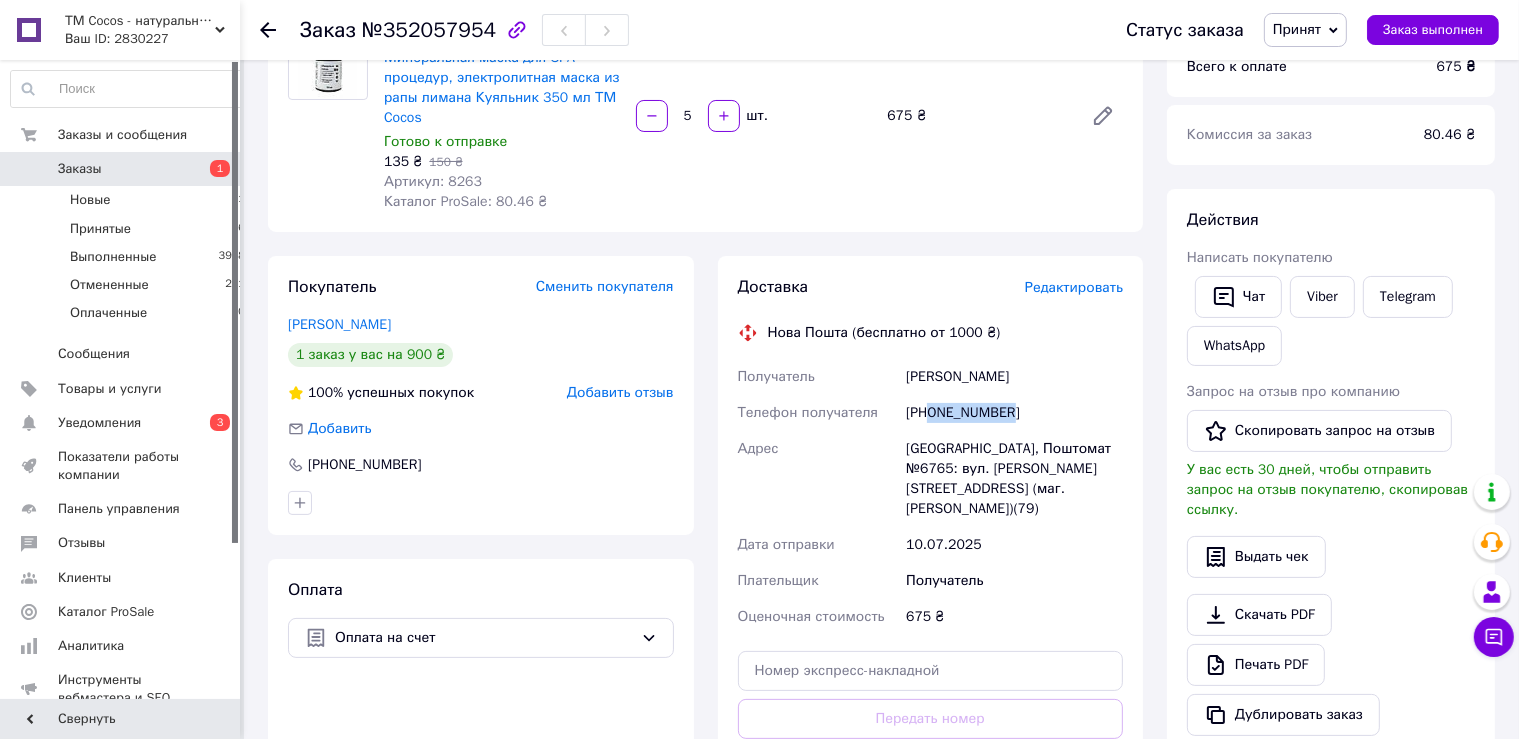 copy on "0991483737" 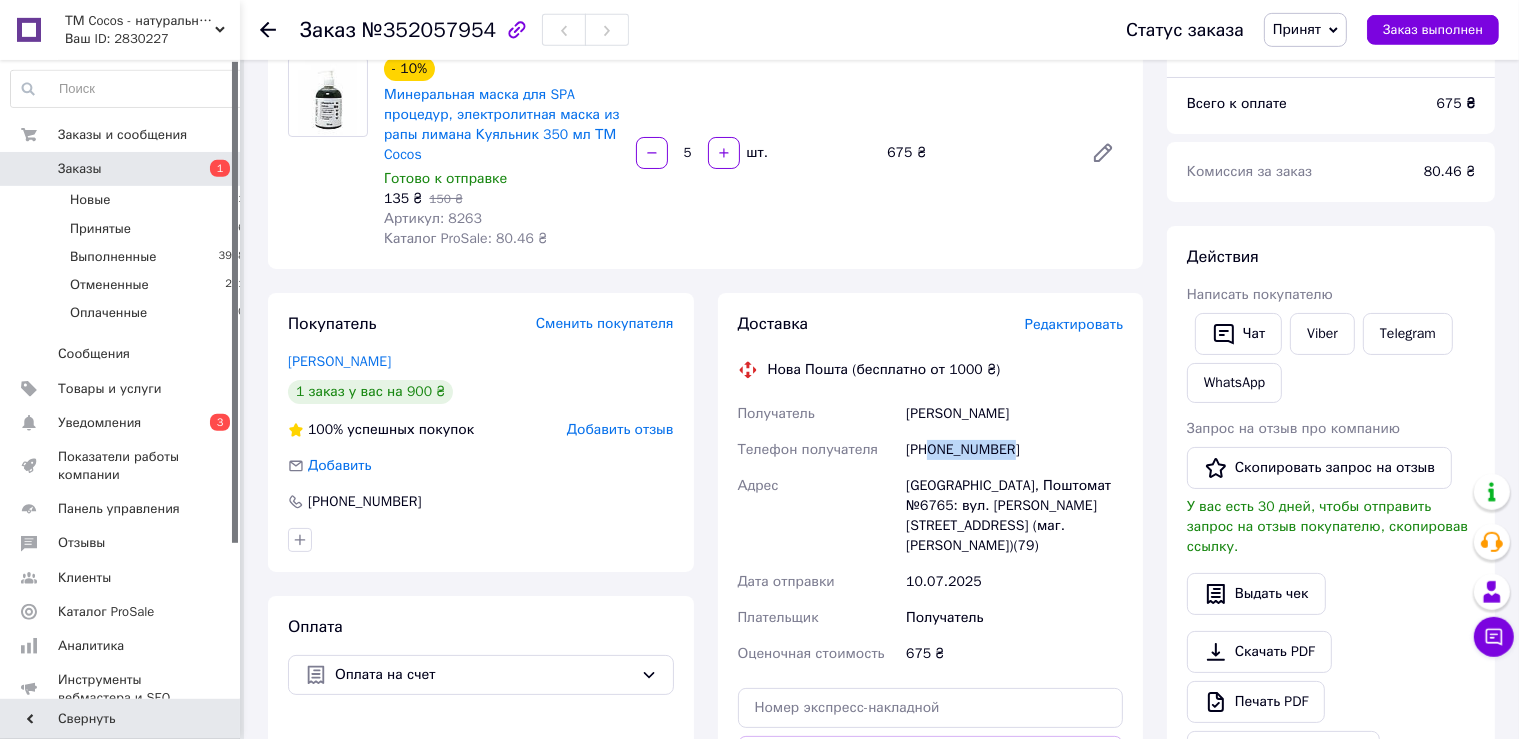 scroll, scrollTop: 211, scrollLeft: 0, axis: vertical 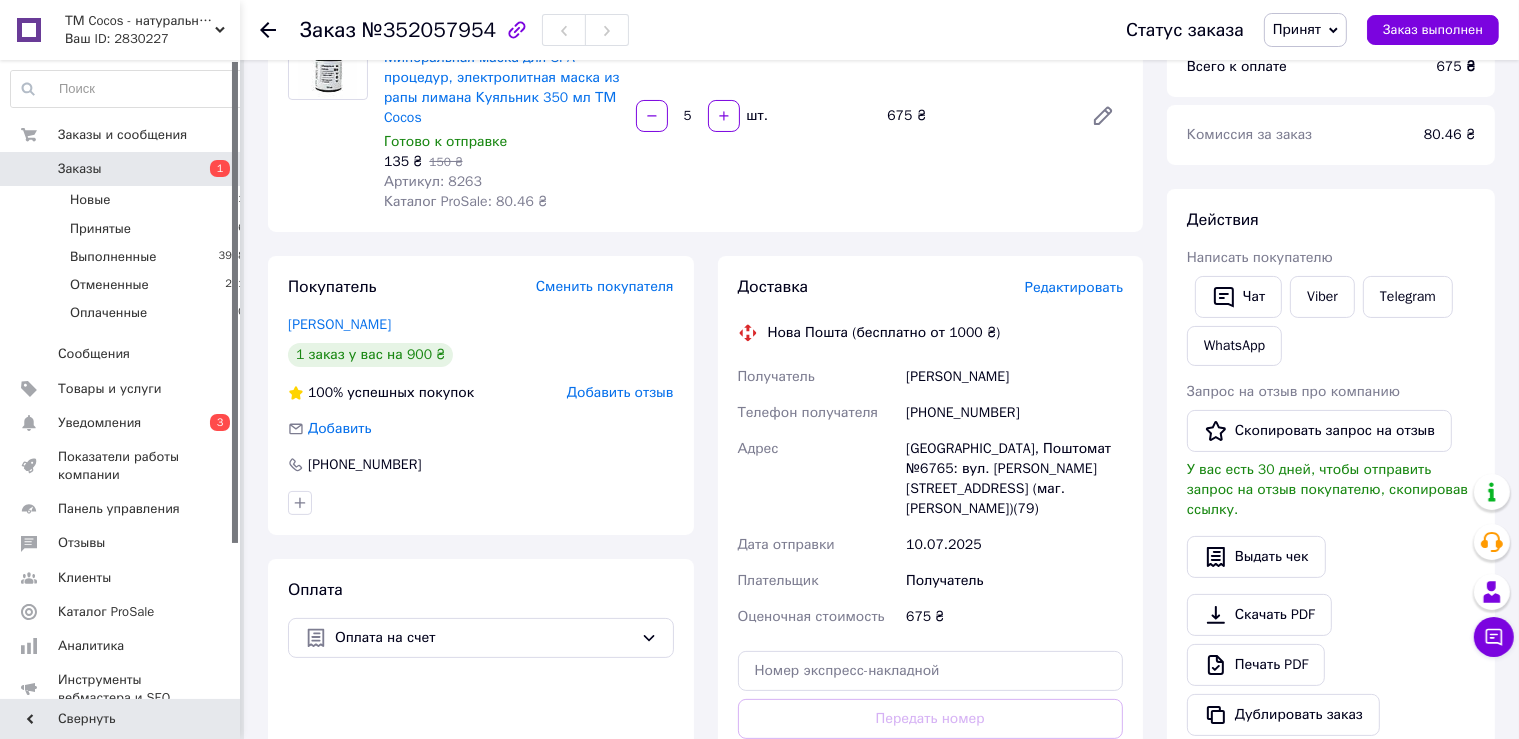 click on "Оплата Оплата на счет" at bounding box center (481, 703) 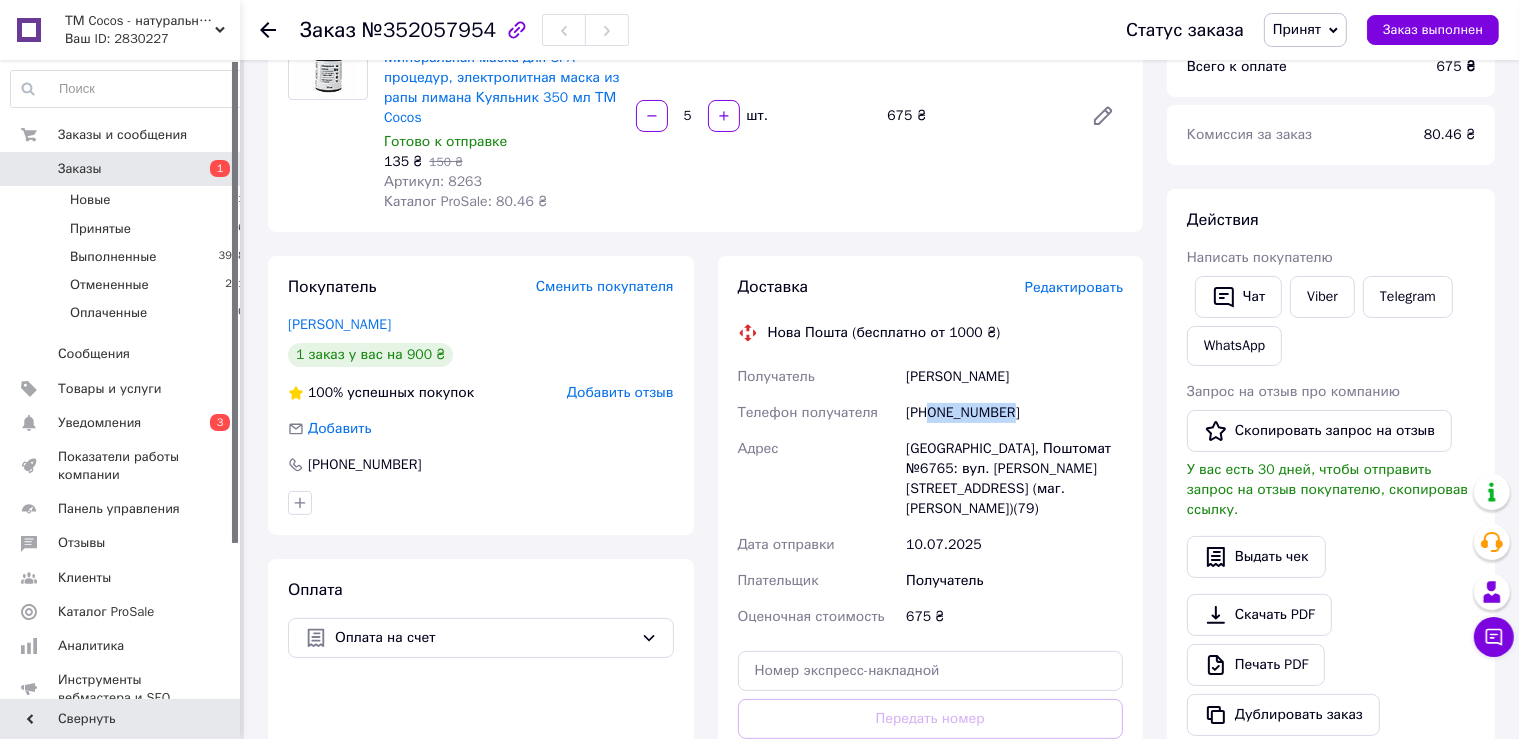 drag, startPoint x: 1010, startPoint y: 408, endPoint x: 934, endPoint y: 427, distance: 78.339005 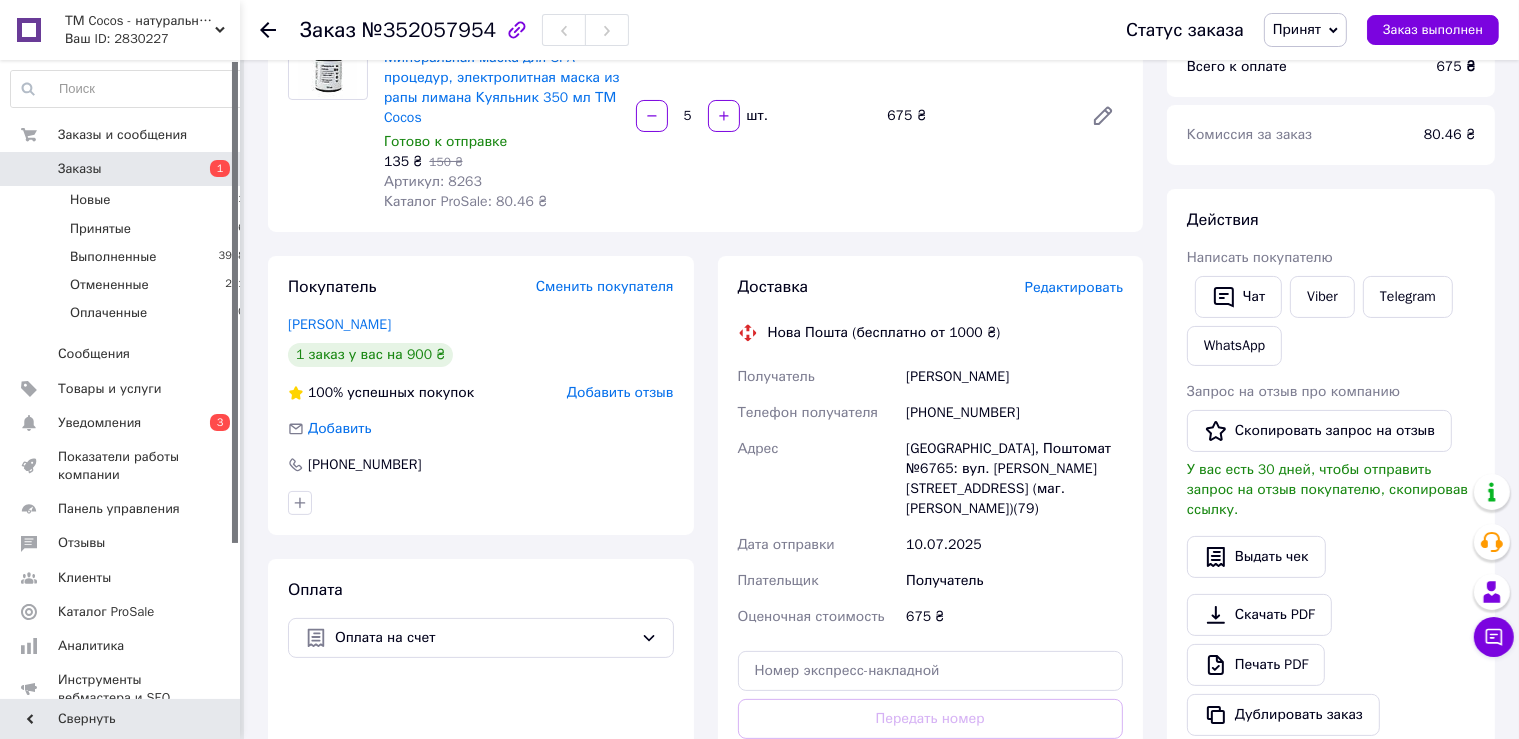 click on "[PHONE_NUMBER]" at bounding box center [1014, 413] 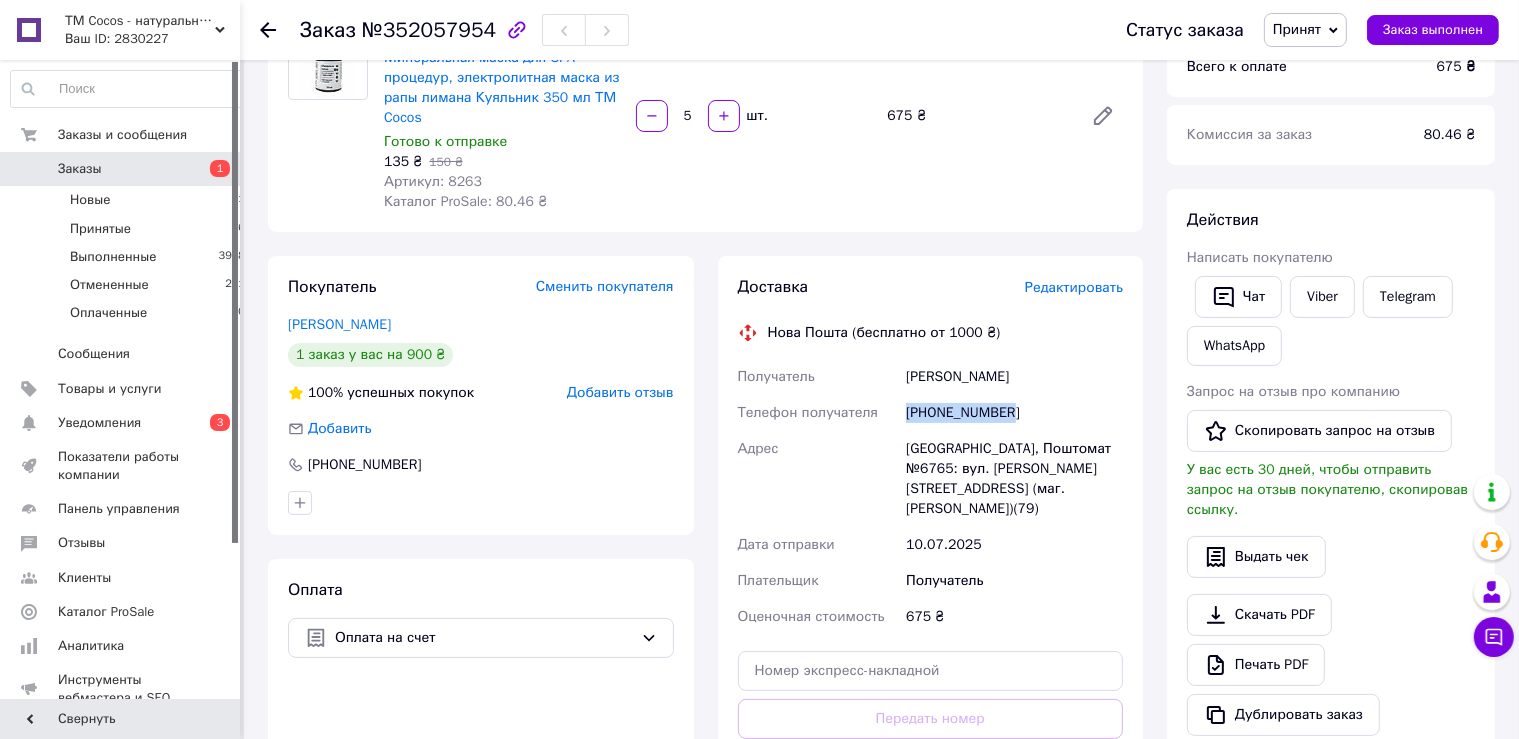 drag, startPoint x: 1012, startPoint y: 406, endPoint x: 898, endPoint y: 418, distance: 114.62984 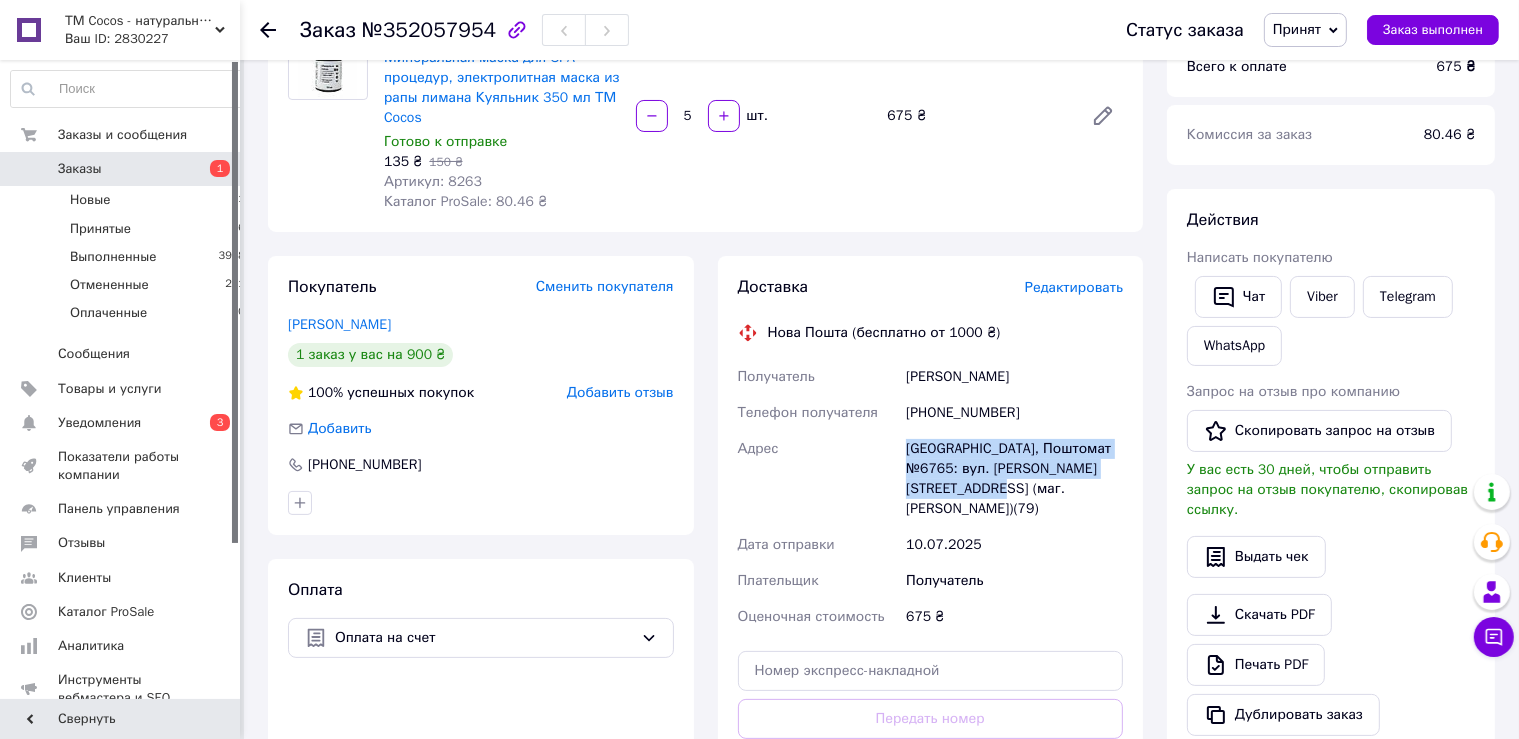 drag, startPoint x: 907, startPoint y: 449, endPoint x: 1037, endPoint y: 483, distance: 134.37262 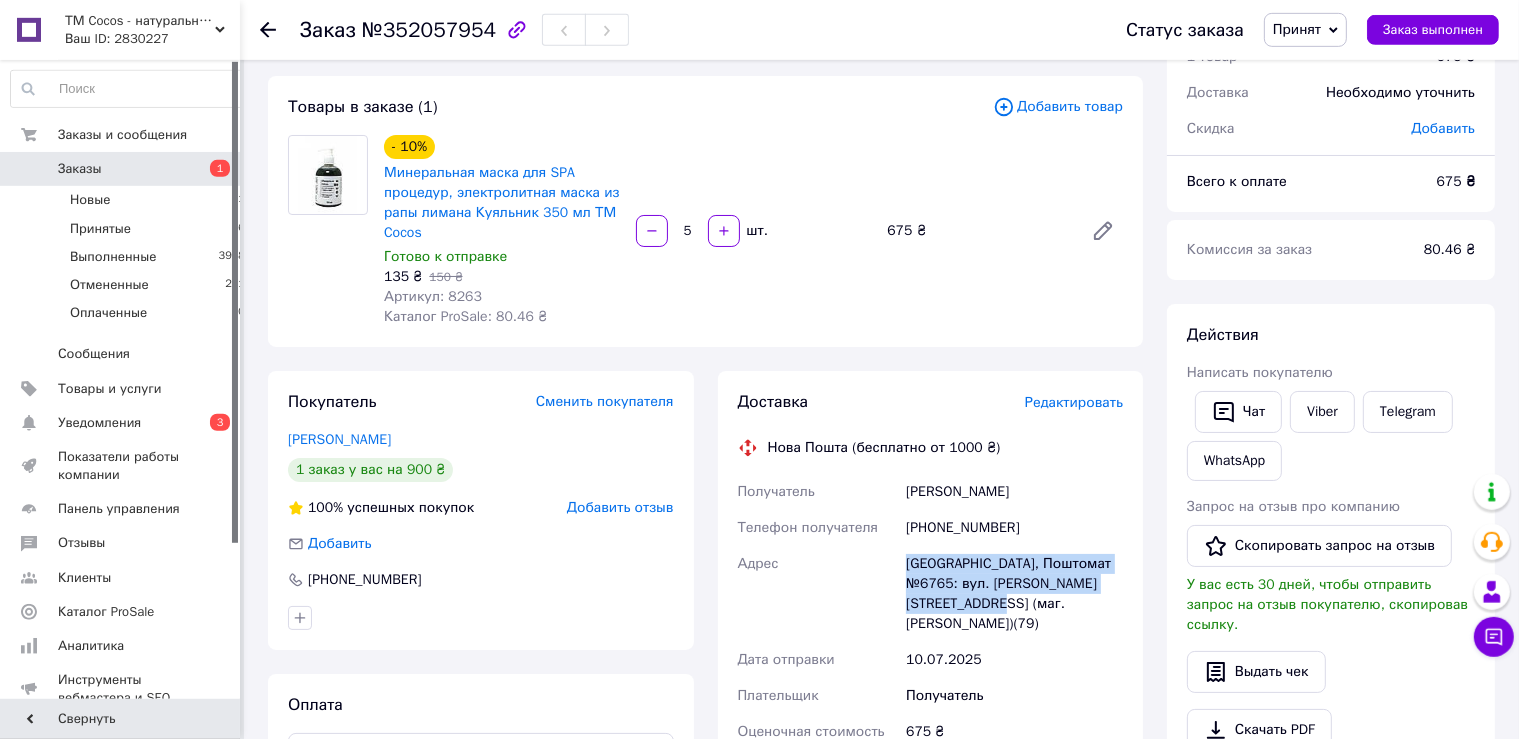 scroll, scrollTop: 0, scrollLeft: 0, axis: both 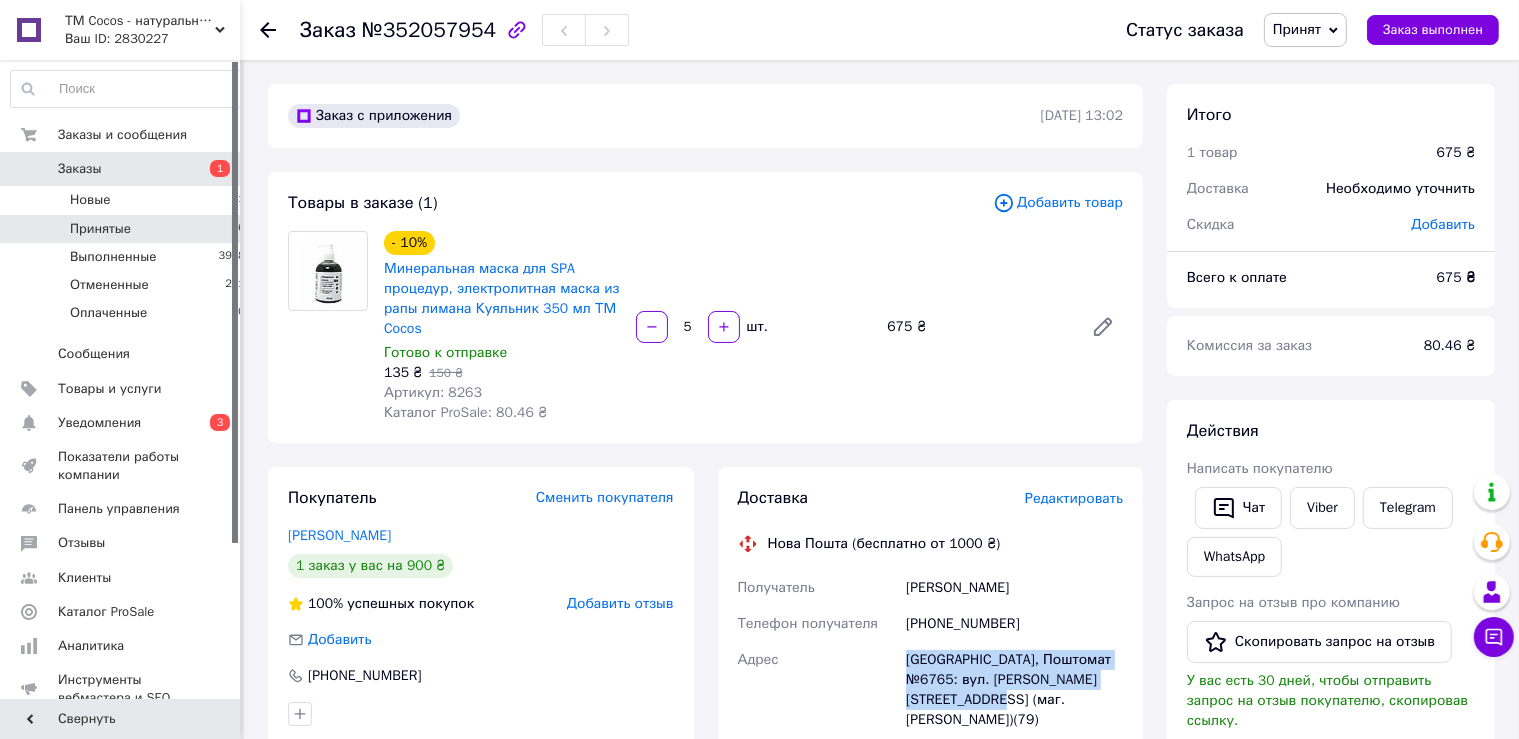 drag, startPoint x: 75, startPoint y: 166, endPoint x: 97, endPoint y: 242, distance: 79.12016 